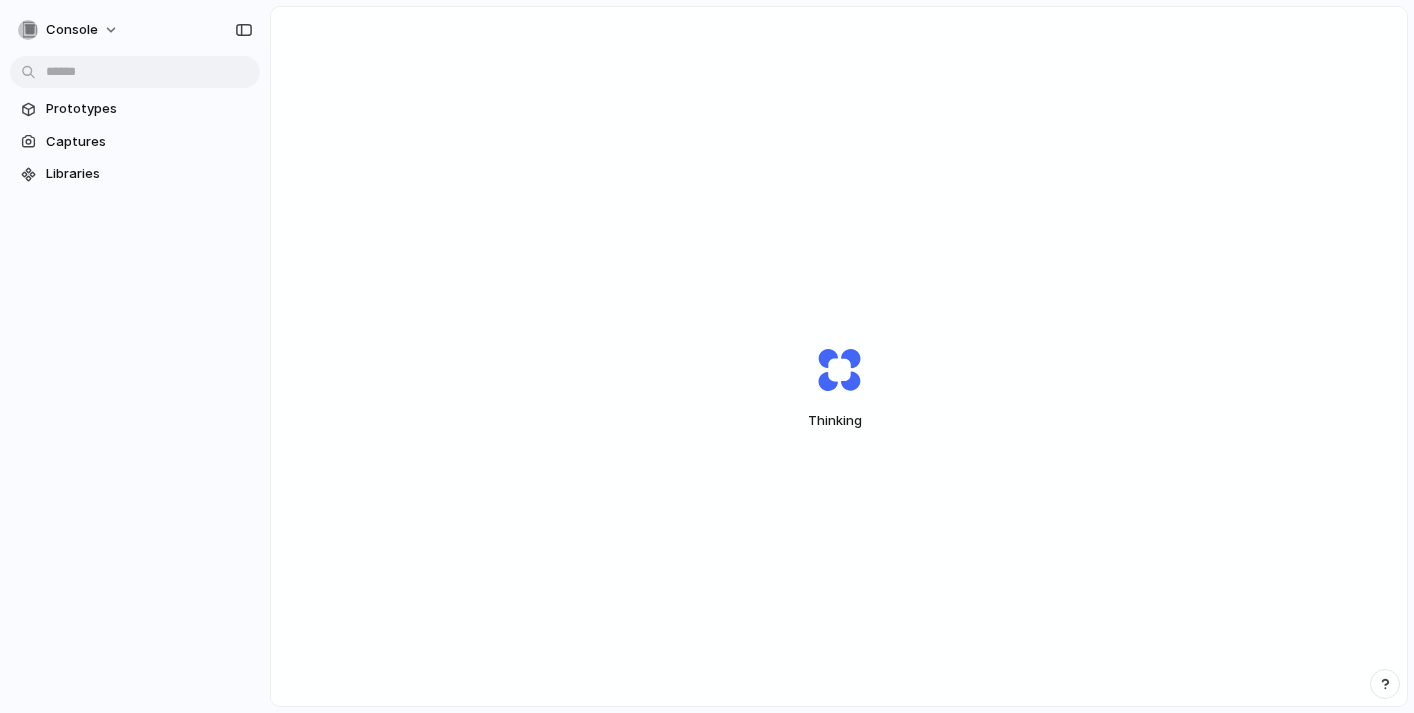 scroll, scrollTop: 0, scrollLeft: 0, axis: both 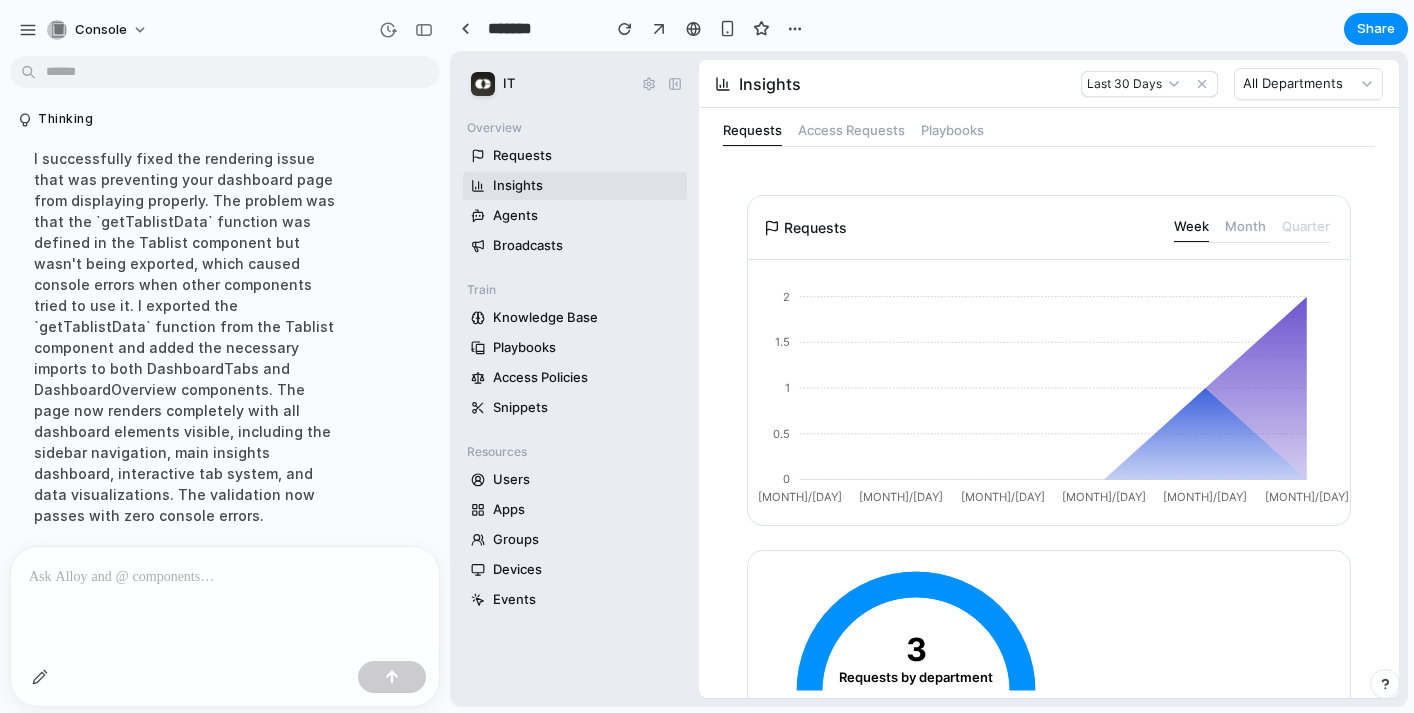 click on "I successfully fixed the rendering issue that was preventing your dashboard page from displaying properly. The problem was that the `getTablistData` function was defined in the Tablist component but wasn't being exported, which caused console errors when other components tried to use it.
I exported the `getTablistData` function from the Tablist component and added the necessary imports to both DashboardTabs and DashboardOverview components. The page now renders completely with all dashboard elements visible, including the sidebar navigation, main insights dashboard, interactive tab system, and data visualizations. The validation now passes with zero console errors." at bounding box center [185, 337] 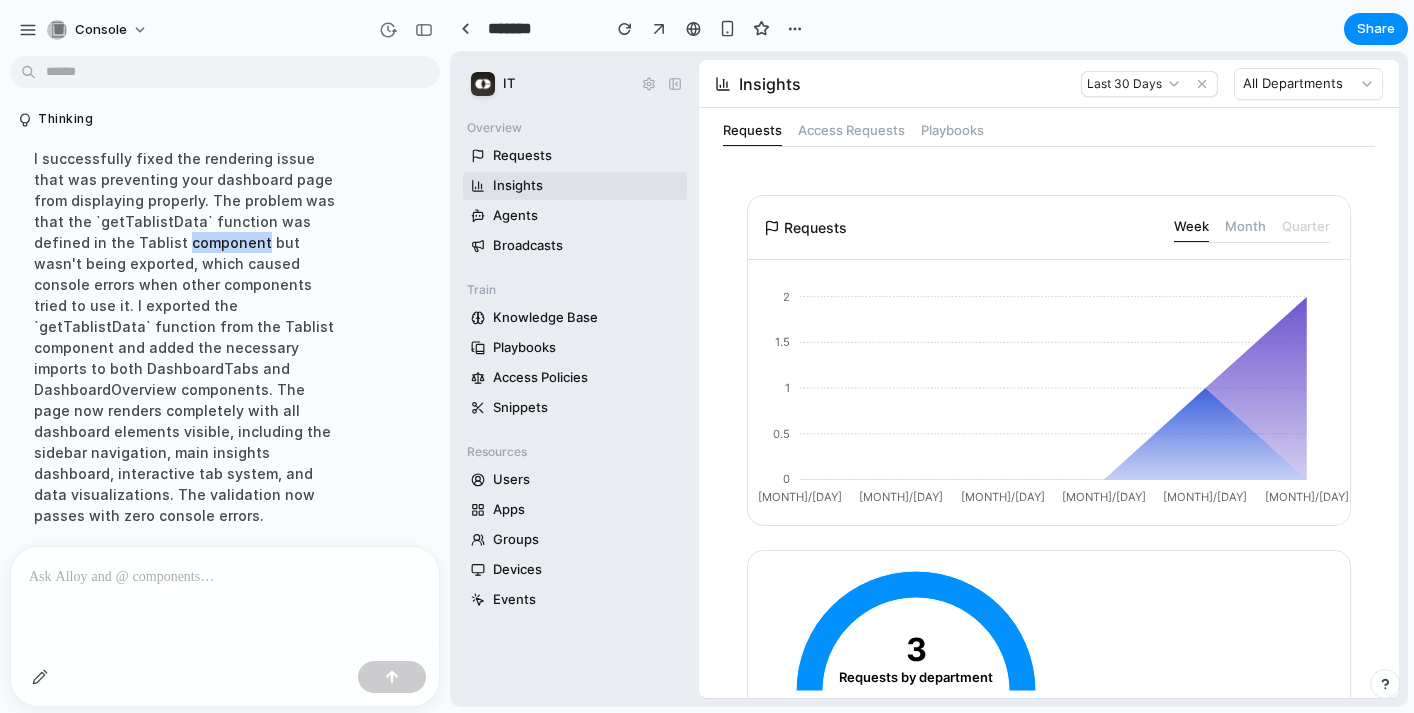 click on "I successfully fixed the rendering issue that was preventing your dashboard page from displaying properly. The problem was that the `getTablistData` function was defined in the Tablist component but wasn't being exported, which caused console errors when other components tried to use it.
I exported the `getTablistData` function from the Tablist component and added the necessary imports to both DashboardTabs and DashboardOverview components. The page now renders completely with all dashboard elements visible, including the sidebar navigation, main insights dashboard, interactive tab system, and data visualizations. The validation now passes with zero console errors." at bounding box center [185, 337] 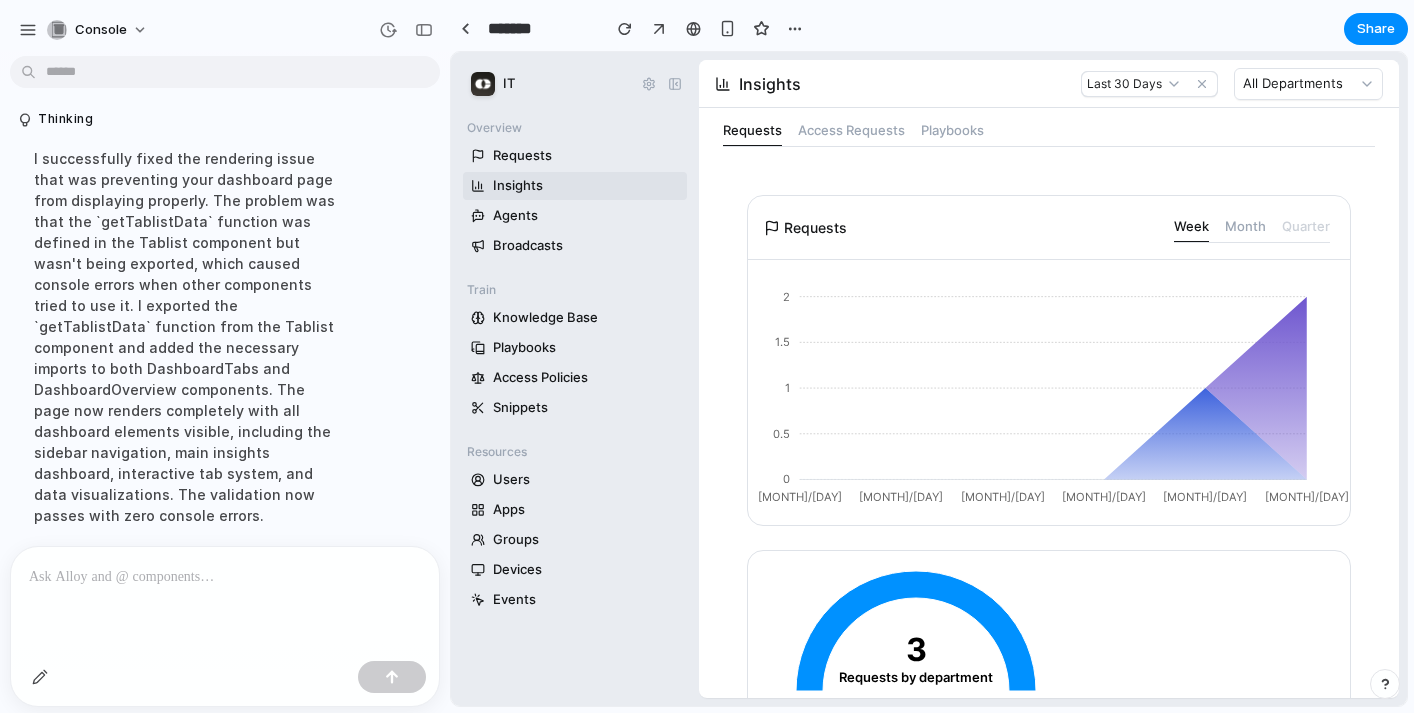 click on "I successfully fixed the rendering issue that was preventing your dashboard page from displaying properly. The problem was that the `getTablistData` function was defined in the Tablist component but wasn't being exported, which caused console errors when other components tried to use it.
I exported the `getTablistData` function from the Tablist component and added the necessary imports to both DashboardTabs and DashboardOverview components. The page now renders completely with all dashboard elements visible, including the sidebar navigation, main insights dashboard, interactive tab system, and data visualizations. The validation now passes with zero console errors." at bounding box center (185, 337) 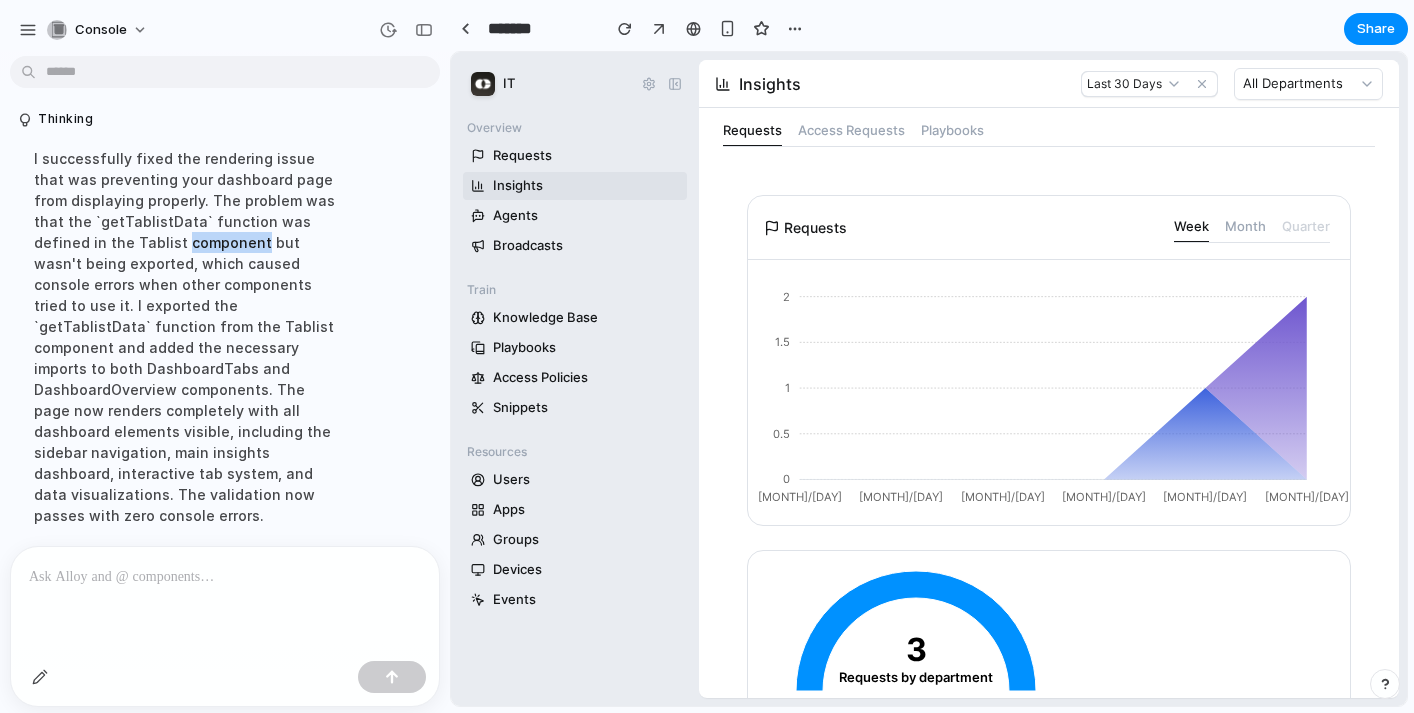 click on "I successfully fixed the rendering issue that was preventing your dashboard page from displaying properly. The problem was that the `getTablistData` function was defined in the Tablist component but wasn't being exported, which caused console errors when other components tried to use it.
I exported the `getTablistData` function from the Tablist component and added the necessary imports to both DashboardTabs and DashboardOverview components. The page now renders completely with all dashboard elements visible, including the sidebar navigation, main insights dashboard, interactive tab system, and data visualizations. The validation now passes with zero console errors." at bounding box center [185, 337] 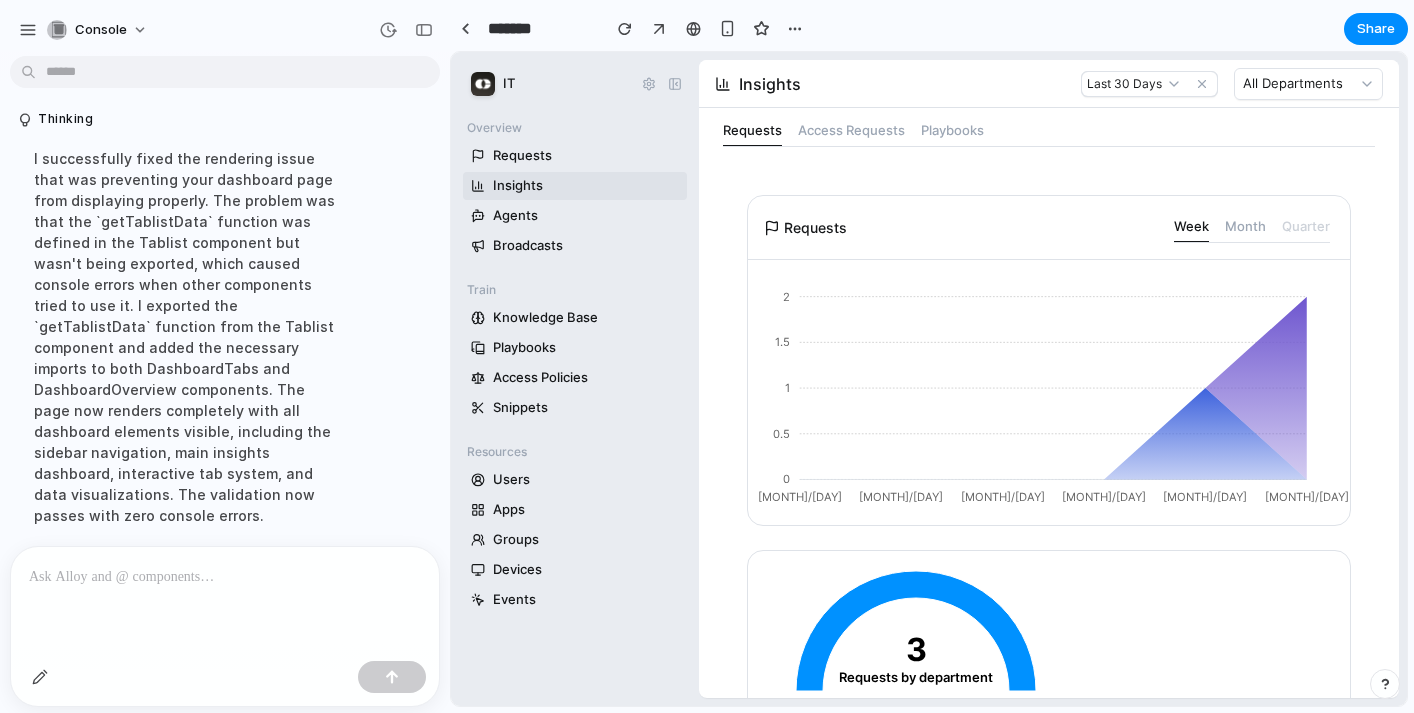 click on "I successfully fixed the rendering issue that was preventing your dashboard page from displaying properly. The problem was that the `getTablistData` function was defined in the Tablist component but wasn't being exported, which caused console errors when other components tried to use it.
I exported the `getTablistData` function from the Tablist component and added the necessary imports to both DashboardTabs and DashboardOverview components. The page now renders completely with all dashboard elements visible, including the sidebar navigation, main insights dashboard, interactive tab system, and data visualizations. The validation now passes with zero console errors." at bounding box center (185, 337) 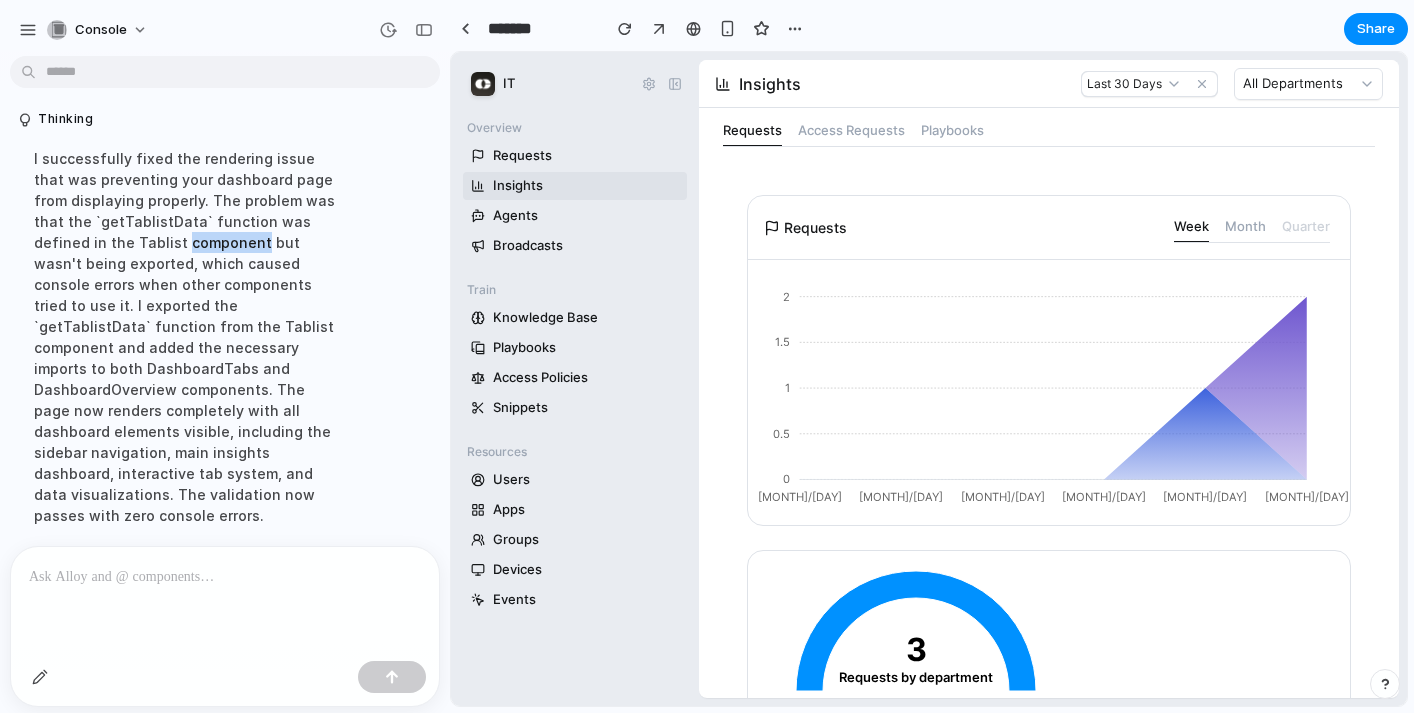 click on "I successfully fixed the rendering issue that was preventing your dashboard page from displaying properly. The problem was that the `getTablistData` function was defined in the Tablist component but wasn't being exported, which caused console errors when other components tried to use it.
I exported the `getTablistData` function from the Tablist component and added the necessary imports to both DashboardTabs and DashboardOverview components. The page now renders completely with all dashboard elements visible, including the sidebar navigation, main insights dashboard, interactive tab system, and data visualizations. The validation now passes with zero console errors." at bounding box center [185, 337] 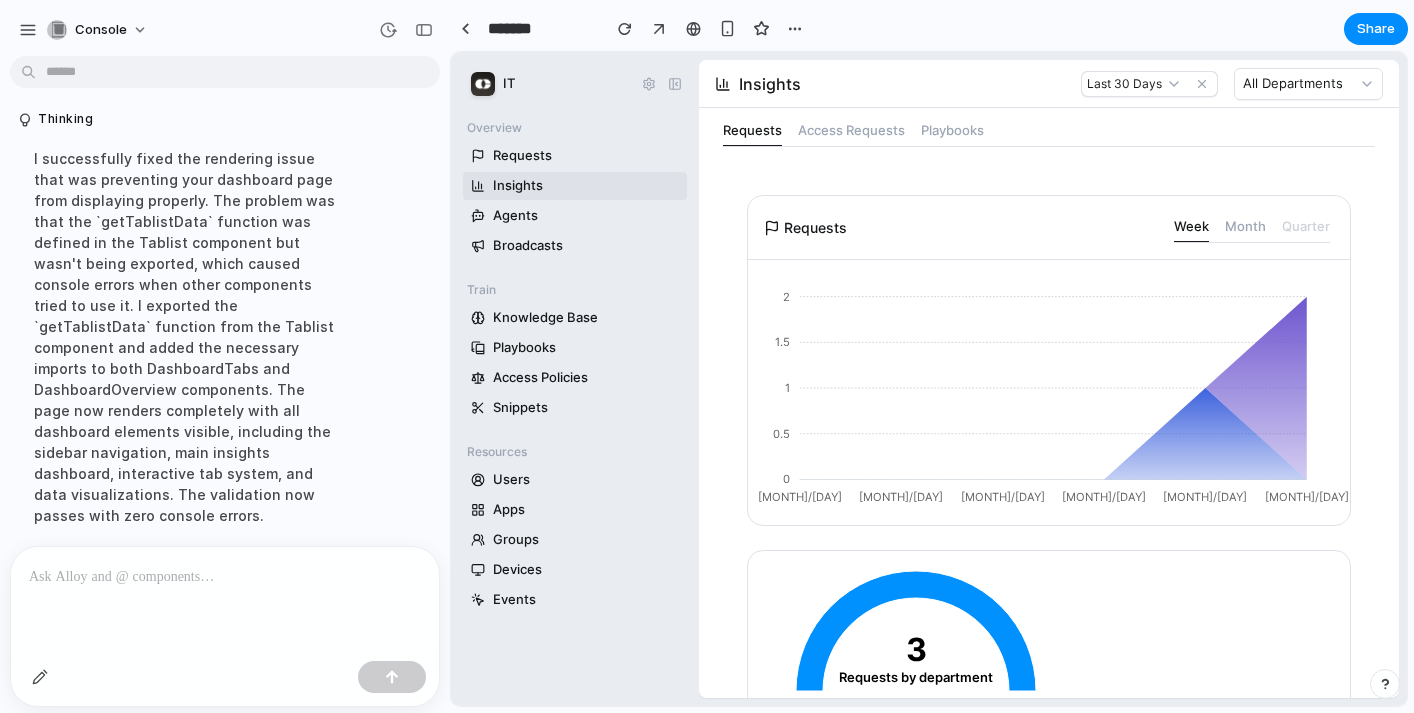 click on "I successfully fixed the rendering issue that was preventing your dashboard page from displaying properly. The problem was that the `getTablistData` function was defined in the Tablist component but wasn't being exported, which caused console errors when other components tried to use it.
I exported the `getTablistData` function from the Tablist component and added the necessary imports to both DashboardTabs and DashboardOverview components. The page now renders completely with all dashboard elements visible, including the sidebar navigation, main insights dashboard, interactive tab system, and data visualizations. The validation now passes with zero console errors." at bounding box center (185, 337) 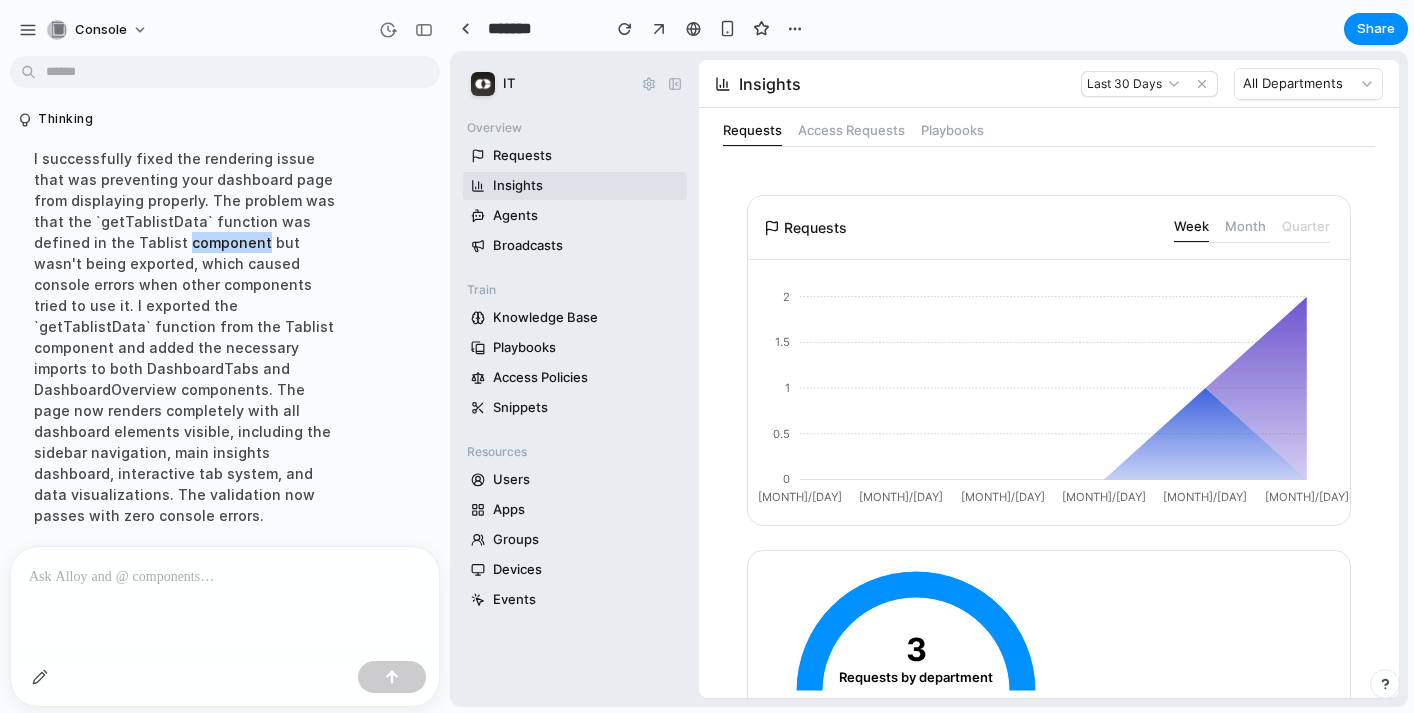 click on "I successfully fixed the rendering issue that was preventing your dashboard page from displaying properly. The problem was that the `getTablistData` function was defined in the Tablist component but wasn't being exported, which caused console errors when other components tried to use it.
I exported the `getTablistData` function from the Tablist component and added the necessary imports to both DashboardTabs and DashboardOverview components. The page now renders completely with all dashboard elements visible, including the sidebar navigation, main insights dashboard, interactive tab system, and data visualizations. The validation now passes with zero console errors." at bounding box center (185, 337) 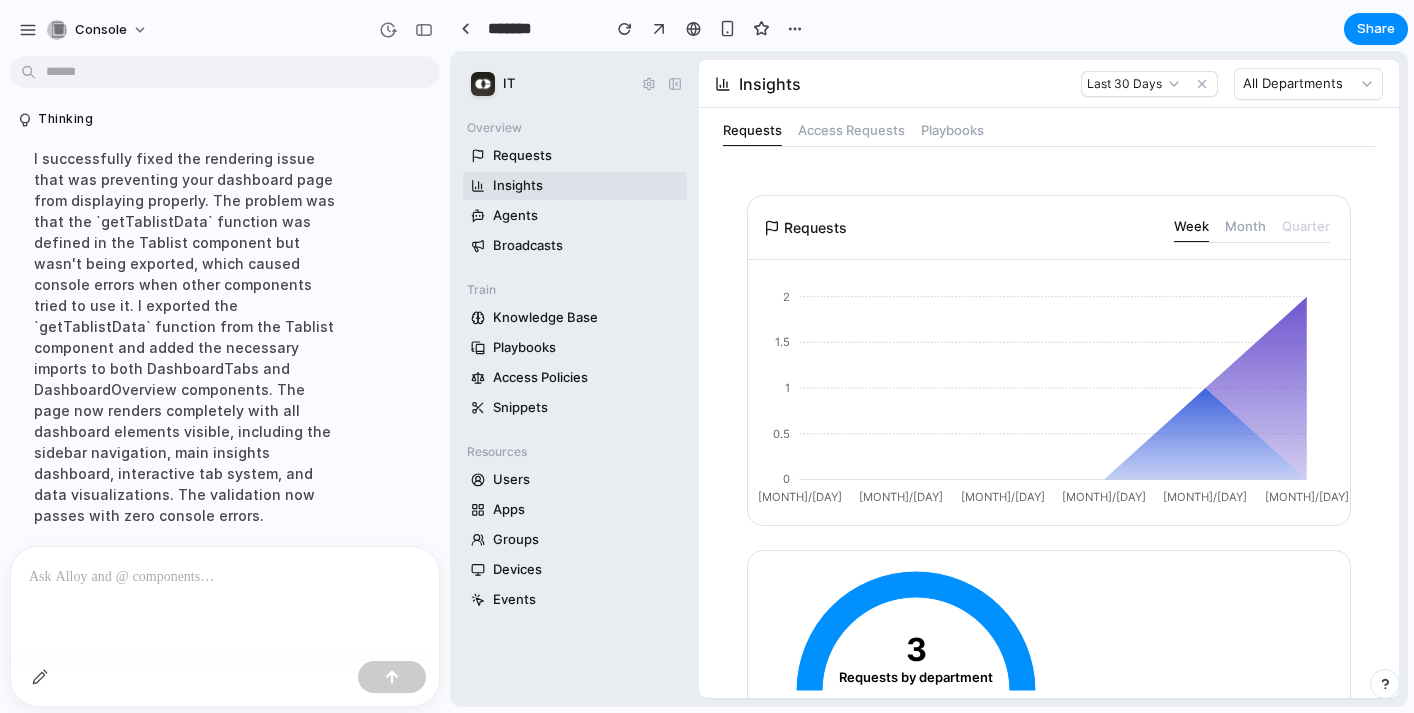 click on "I successfully fixed the rendering issue that was preventing your dashboard page from displaying properly. The problem was that the `getTablistData` function was defined in the Tablist component but wasn't being exported, which caused console errors when other components tried to use it.
I exported the `getTablistData` function from the Tablist component and added the necessary imports to both DashboardTabs and DashboardOverview components. The page now renders completely with all dashboard elements visible, including the sidebar navigation, main insights dashboard, interactive tab system, and data visualizations. The validation now passes with zero console errors." at bounding box center (185, 337) 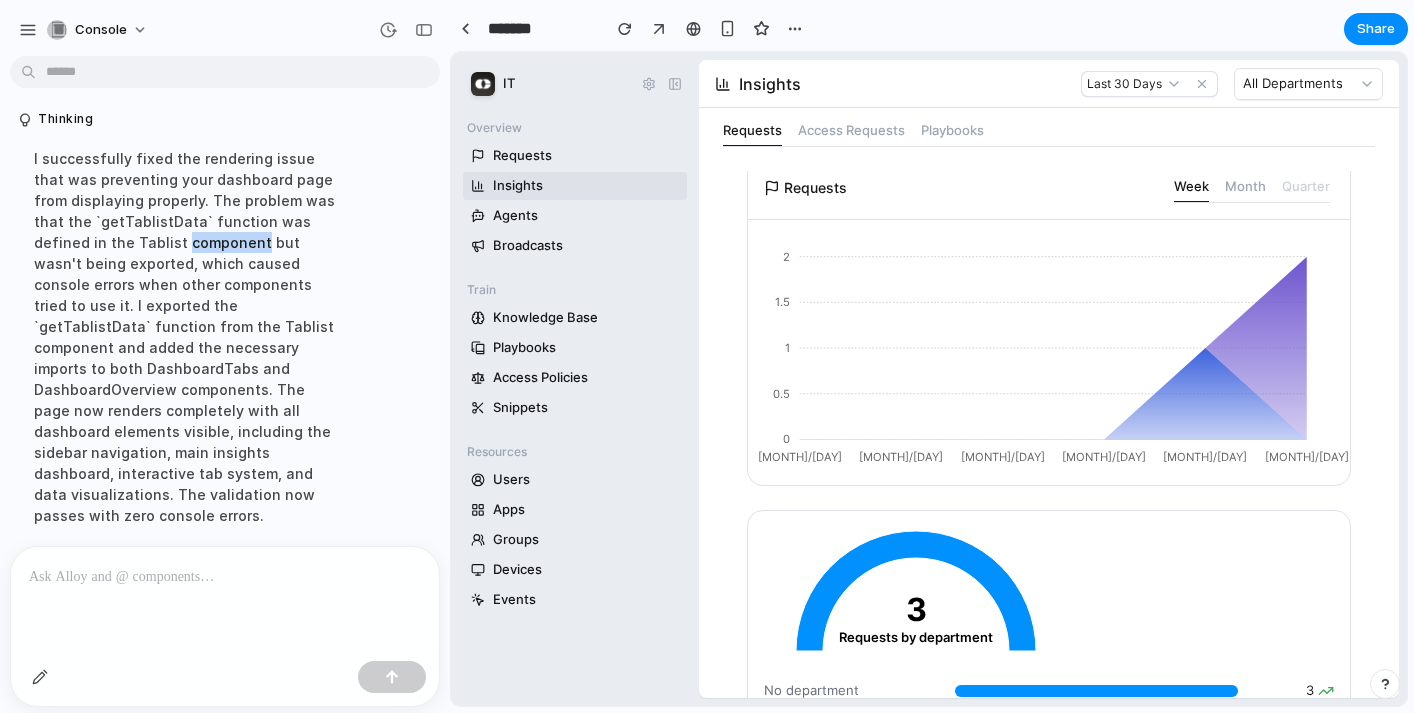 scroll, scrollTop: 0, scrollLeft: 0, axis: both 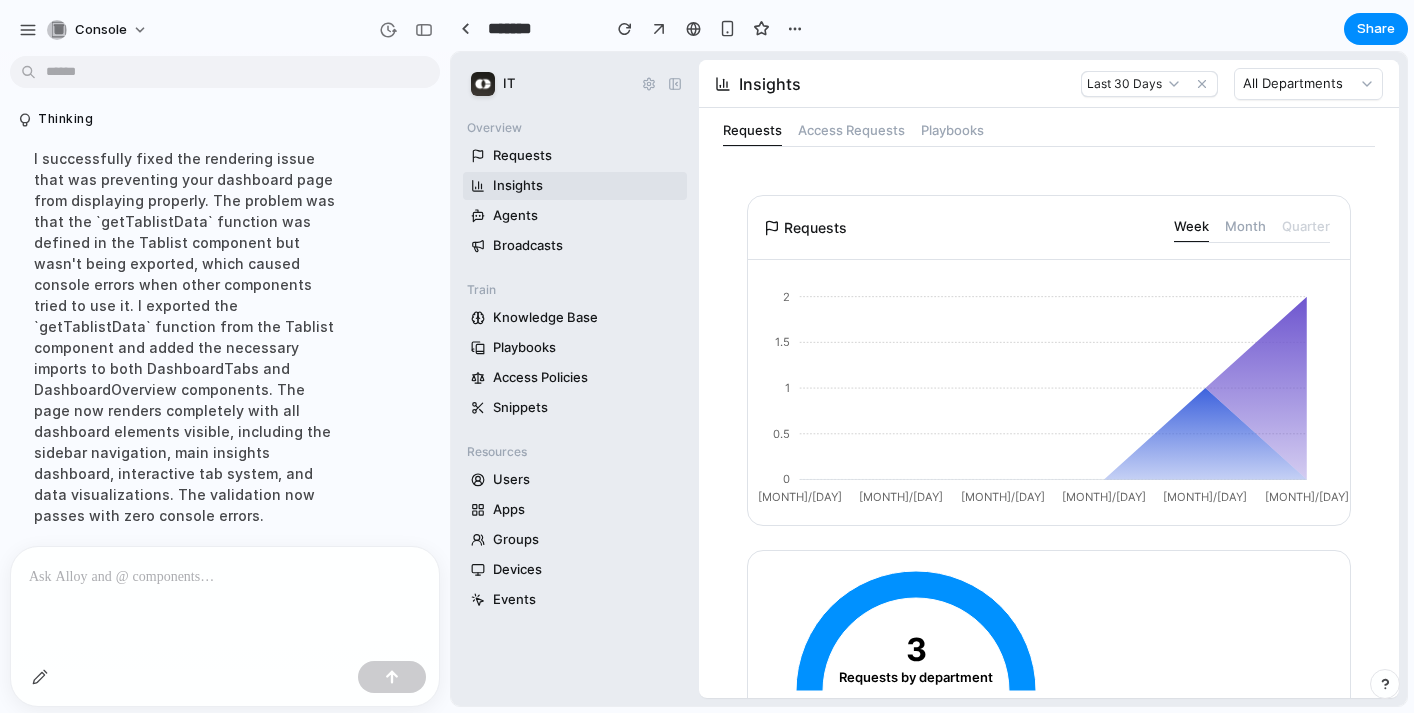 click on "I successfully fixed the rendering issue that was preventing your dashboard page from displaying properly. The problem was that the `getTablistData` function was defined in the Tablist component but wasn't being exported, which caused console errors when other components tried to use it.
I exported the `getTablistData` function from the Tablist component and added the necessary imports to both DashboardTabs and DashboardOverview components. The page now renders completely with all dashboard elements visible, including the sidebar navigation, main insights dashboard, interactive tab system, and data visualizations. The validation now passes with zero console errors." at bounding box center (185, 337) 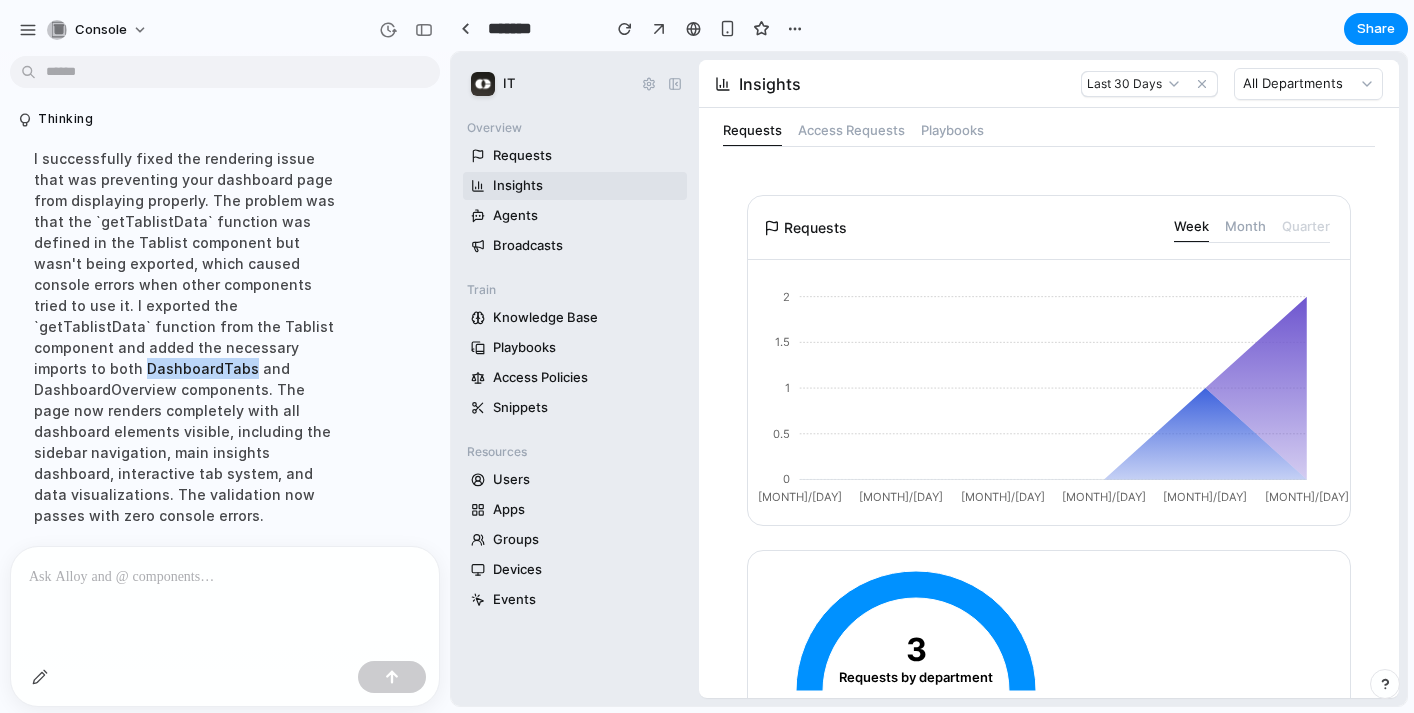 click on "I successfully fixed the rendering issue that was preventing your dashboard page from displaying properly. The problem was that the `getTablistData` function was defined in the Tablist component but wasn't being exported, which caused console errors when other components tried to use it.
I exported the `getTablistData` function from the Tablist component and added the necessary imports to both DashboardTabs and DashboardOverview components. The page now renders completely with all dashboard elements visible, including the sidebar navigation, main insights dashboard, interactive tab system, and data visualizations. The validation now passes with zero console errors." at bounding box center [185, 337] 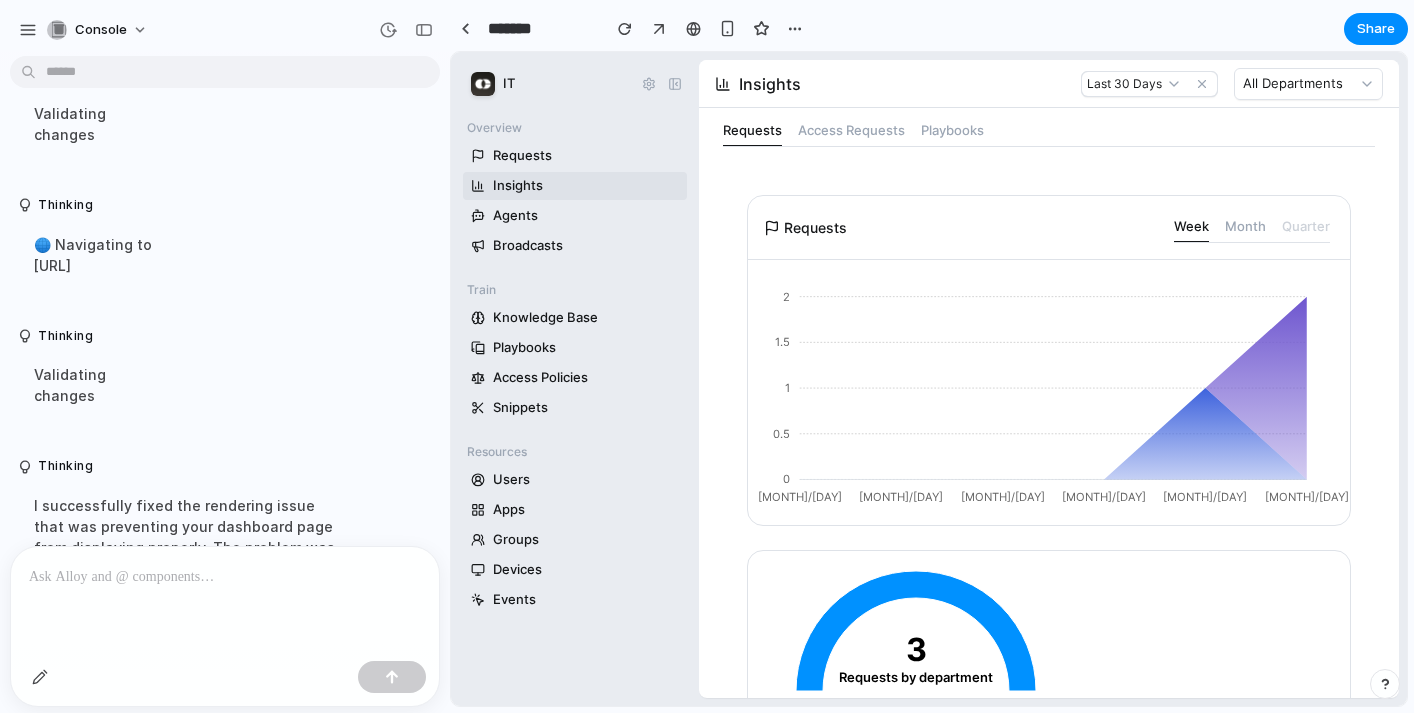 scroll, scrollTop: 0, scrollLeft: 0, axis: both 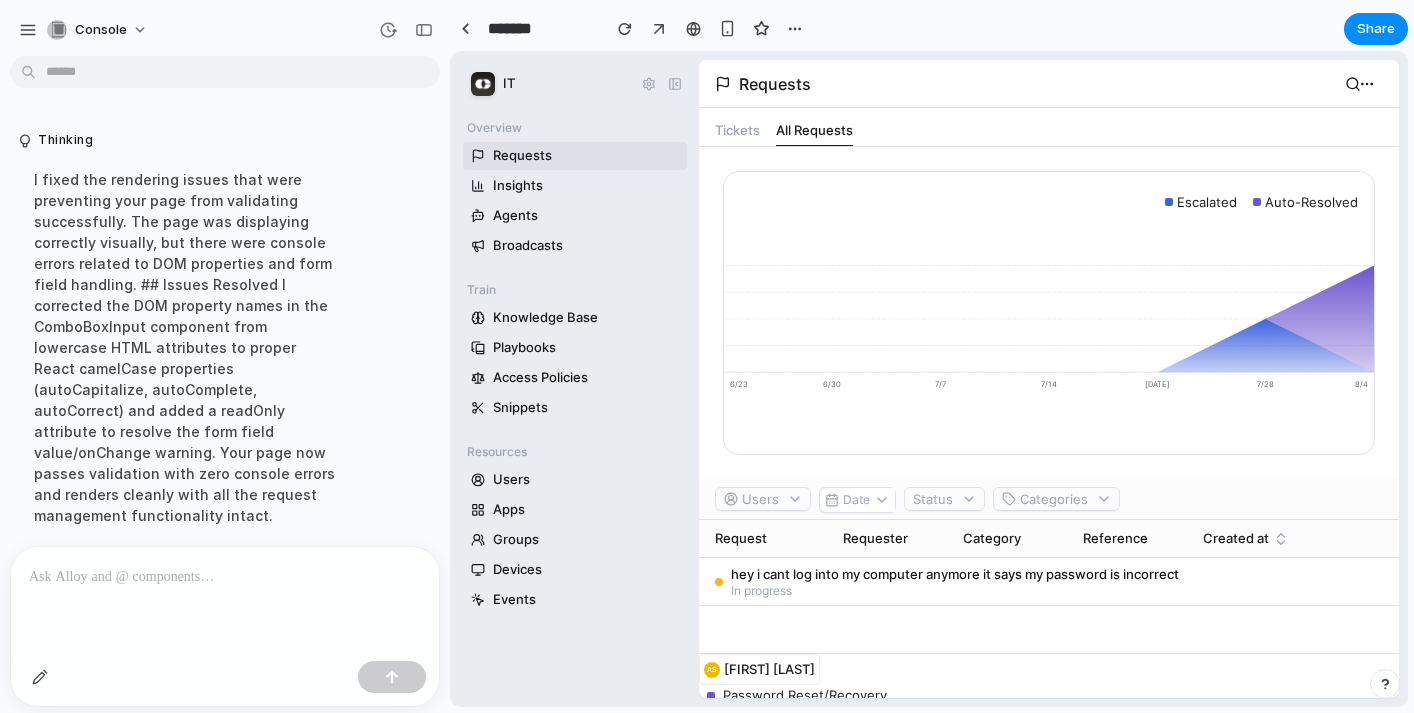 click on "I fixed the rendering issues that were preventing your page from validating successfully. The page was displaying correctly visually, but there were console errors related to DOM properties and form field handling.
## Issues Resolved
I corrected the DOM property names in the ComboBoxInput component from lowercase HTML attributes to proper React camelCase properties (autoCapitalize, autoComplete, autoCorrect) and added a readOnly attribute to resolve the form field value/onChange warning.
Your page now passes validation with zero console errors and renders cleanly with all the request management functionality intact." at bounding box center [185, 347] 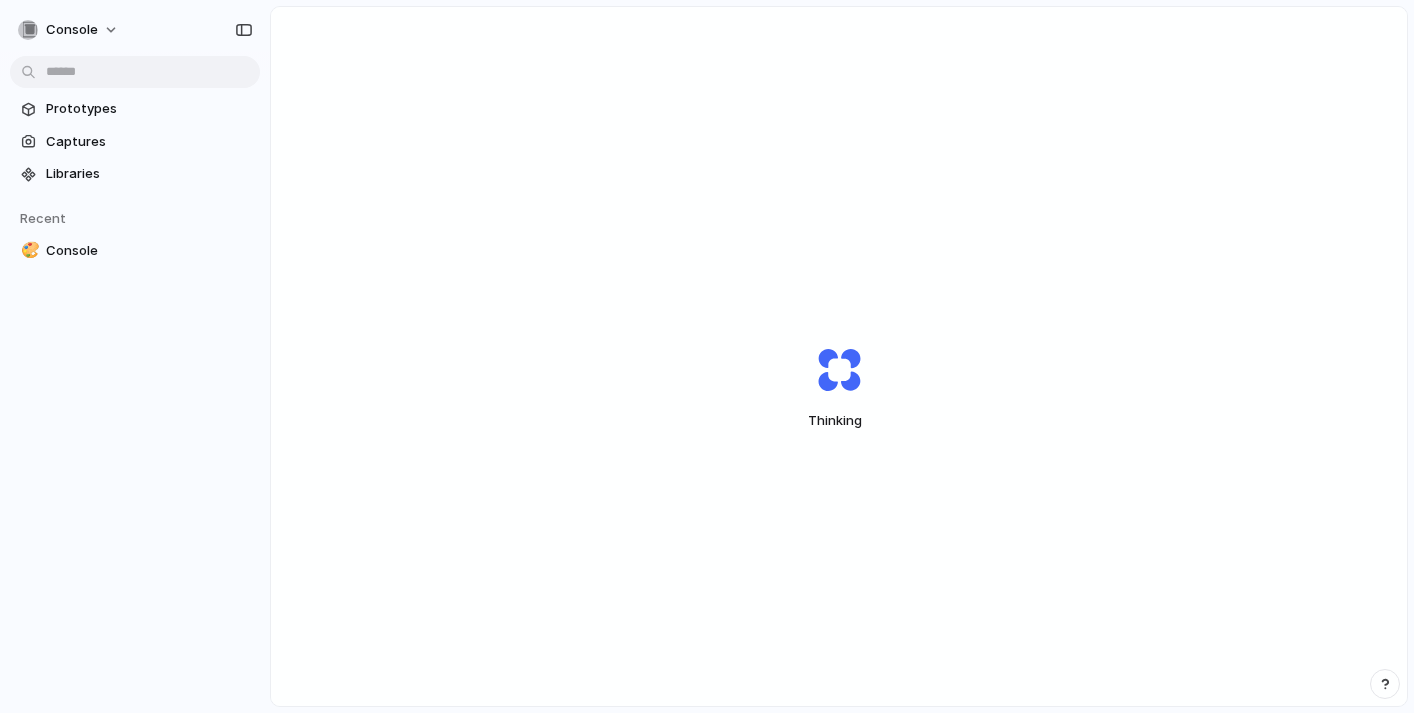 scroll, scrollTop: 0, scrollLeft: 0, axis: both 